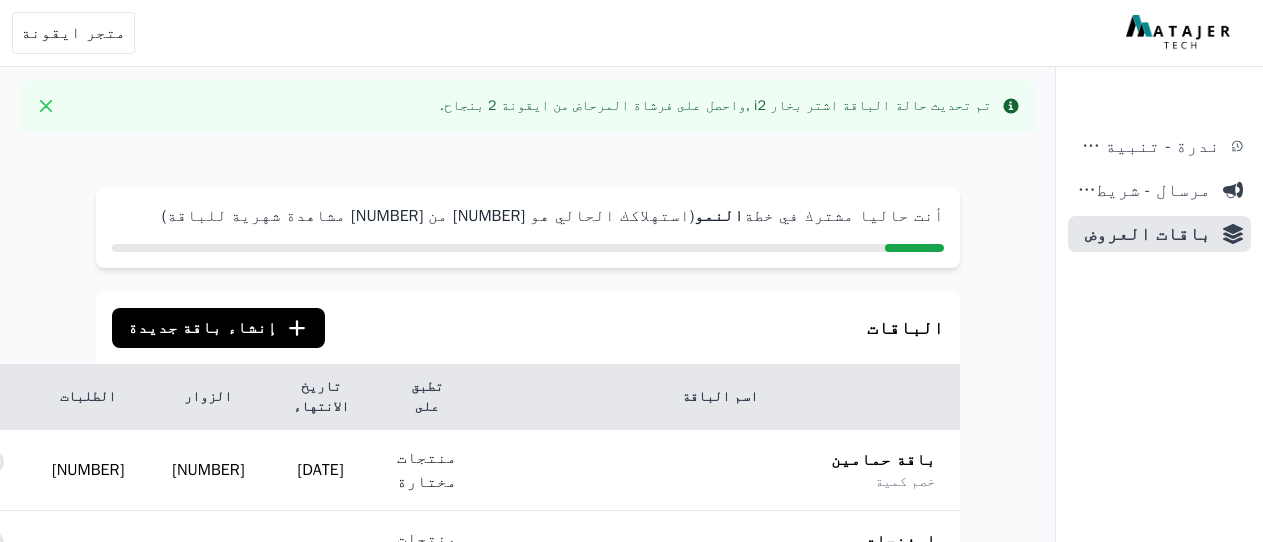 scroll, scrollTop: 400, scrollLeft: 0, axis: vertical 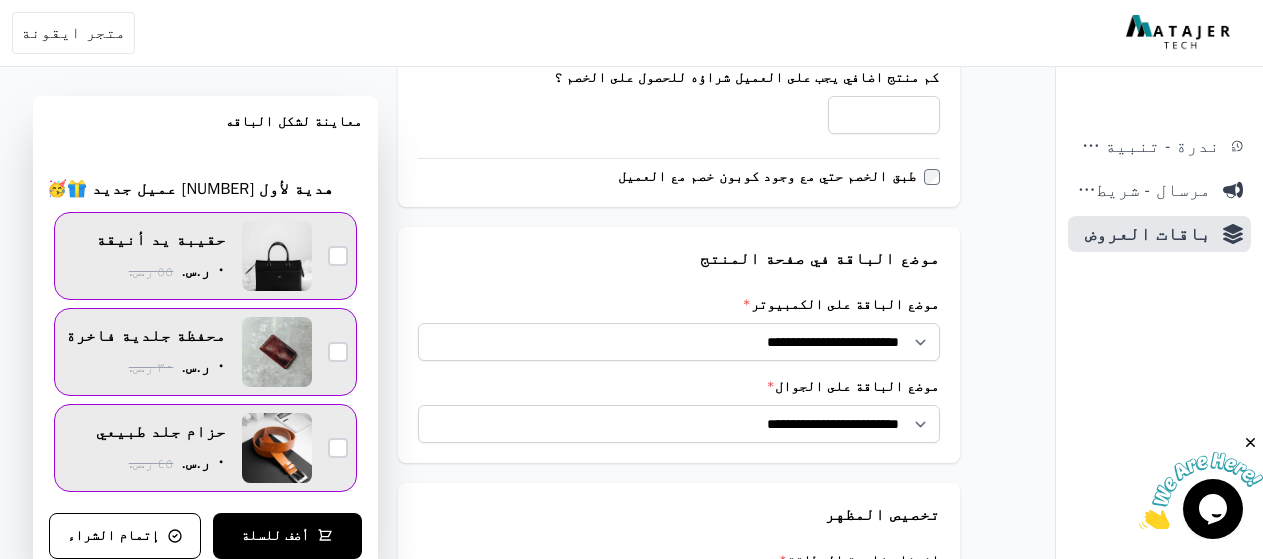 click at bounding box center (338, 256) 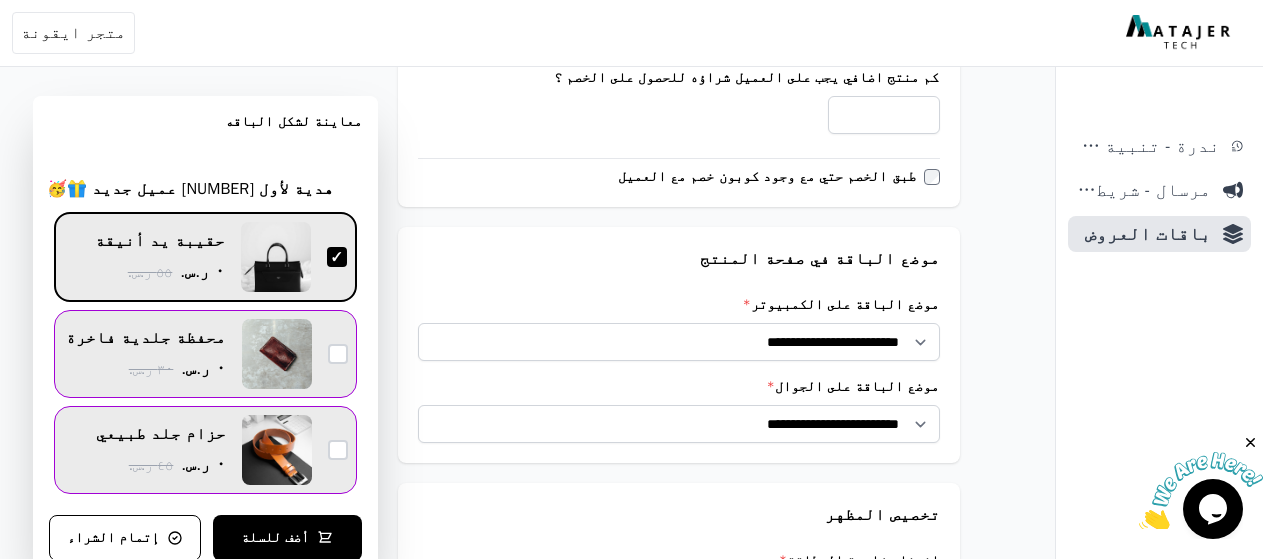 click at bounding box center (337, 257) 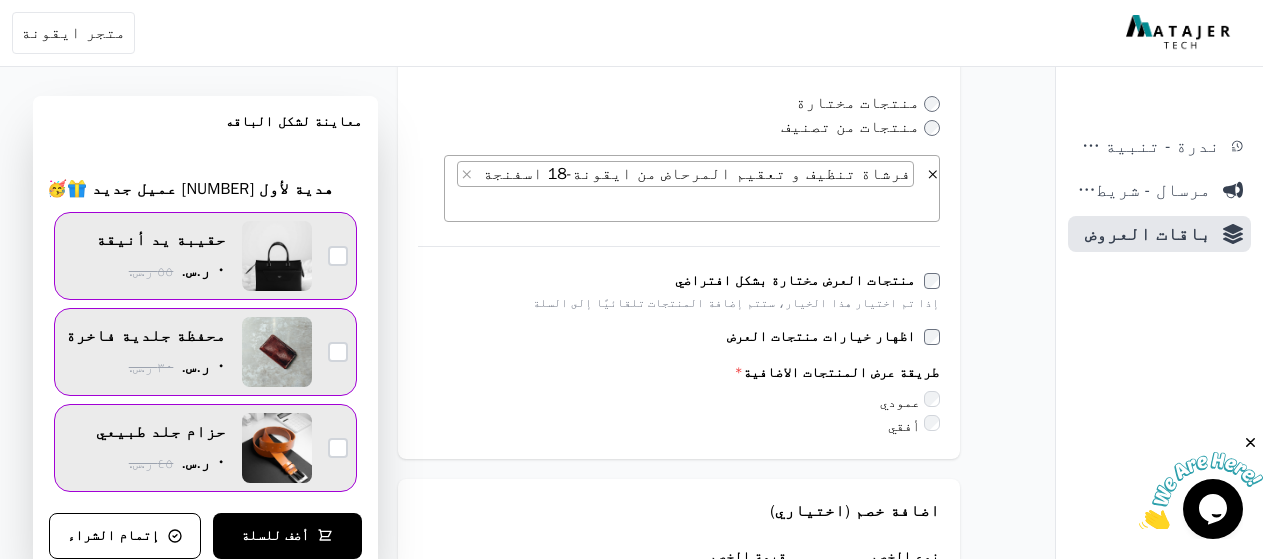 scroll, scrollTop: 966, scrollLeft: 0, axis: vertical 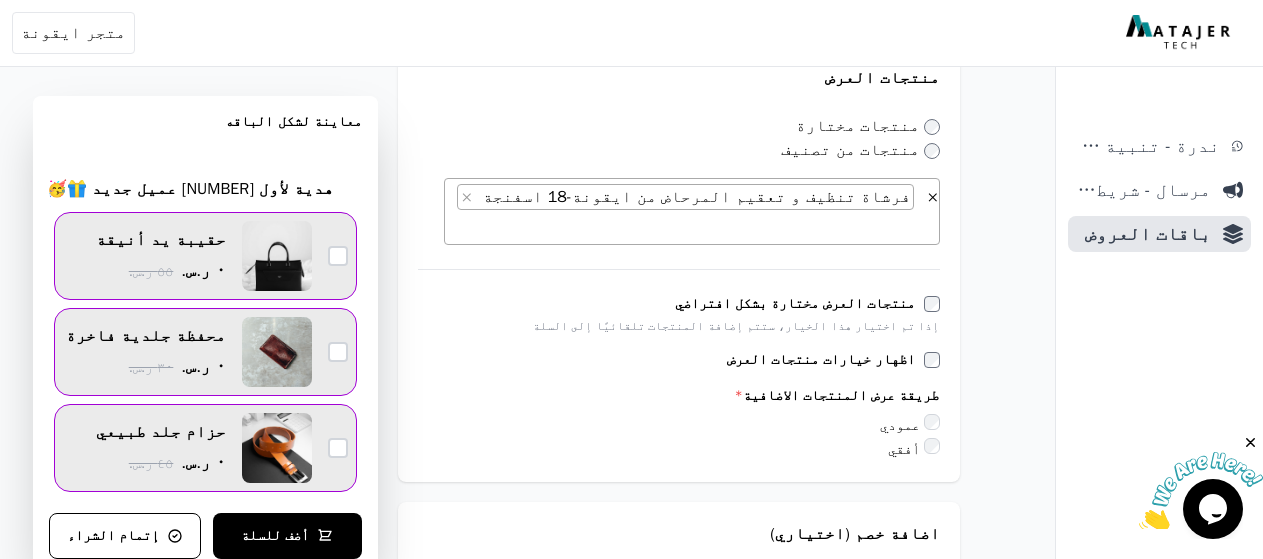 click on "منتجات العرض مختارة بشكل افتراضي" at bounding box center (679, 304) 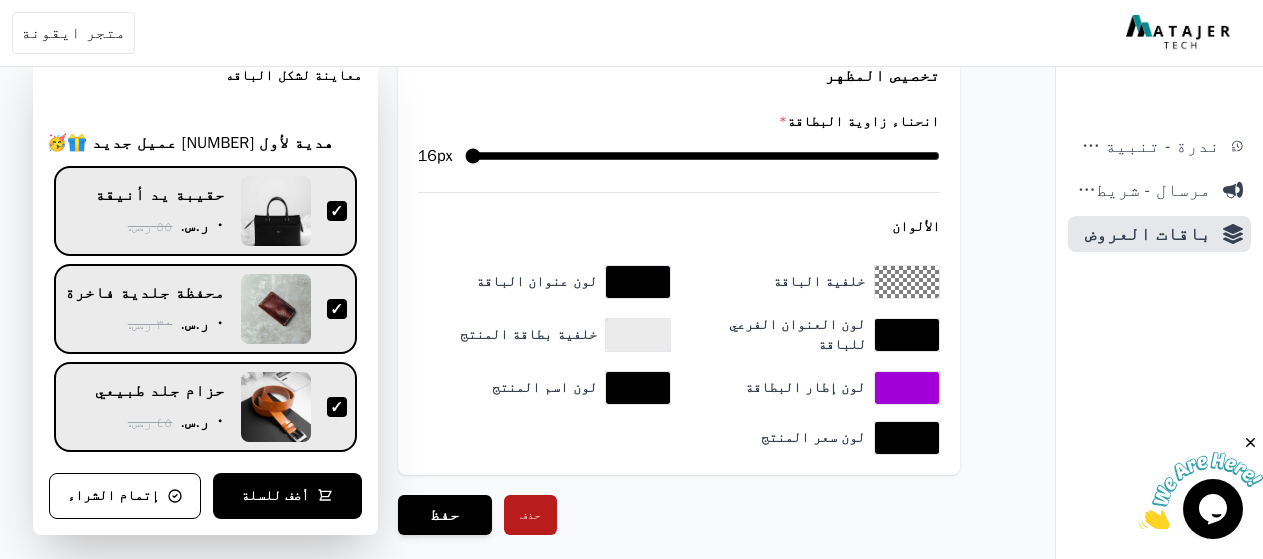 scroll, scrollTop: 2066, scrollLeft: 0, axis: vertical 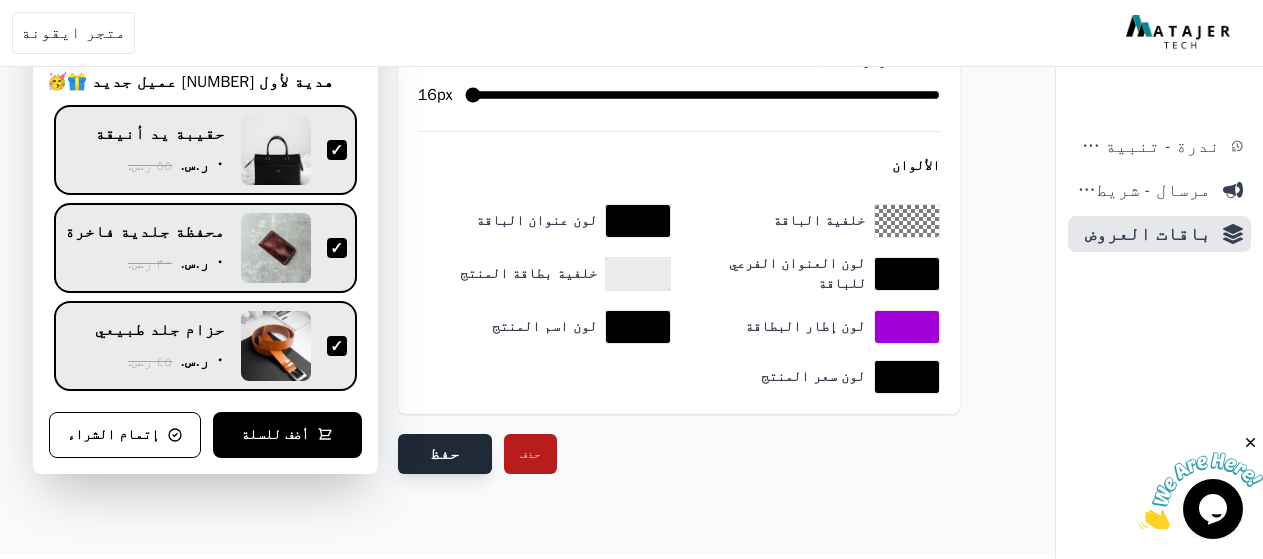 click on "حفظ" at bounding box center [445, 454] 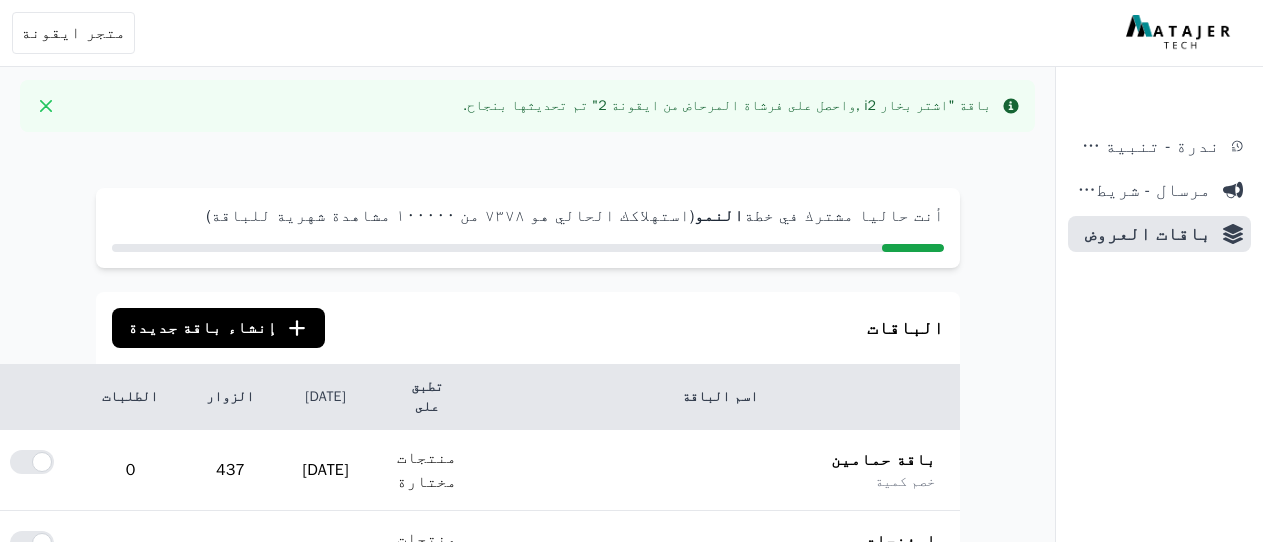 scroll, scrollTop: 0, scrollLeft: 0, axis: both 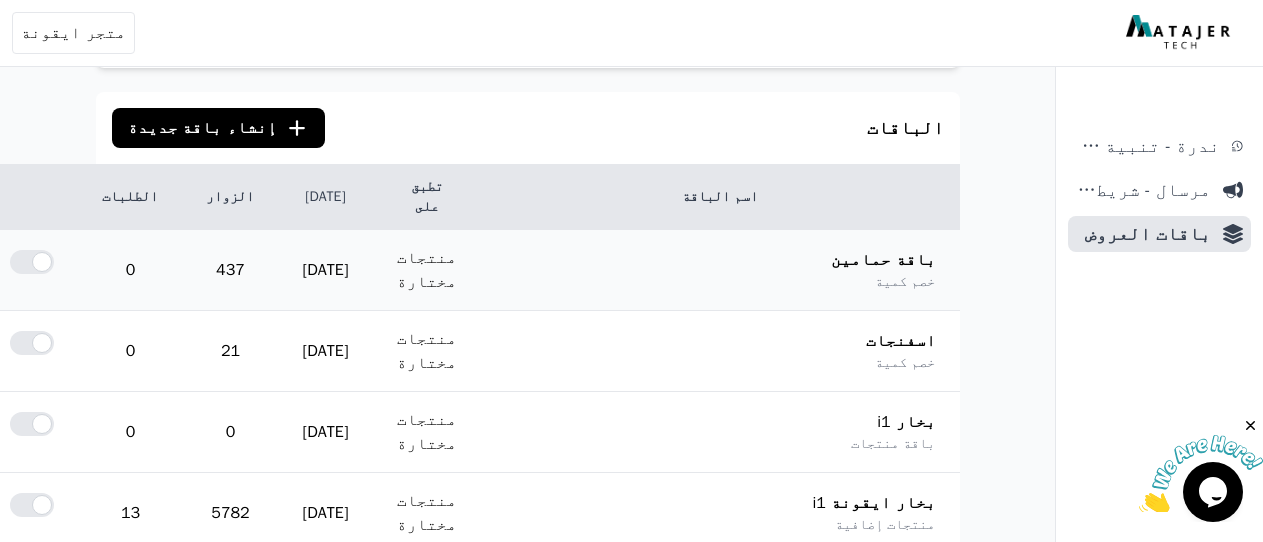 click on "تعديل" at bounding box center (-43, 262) 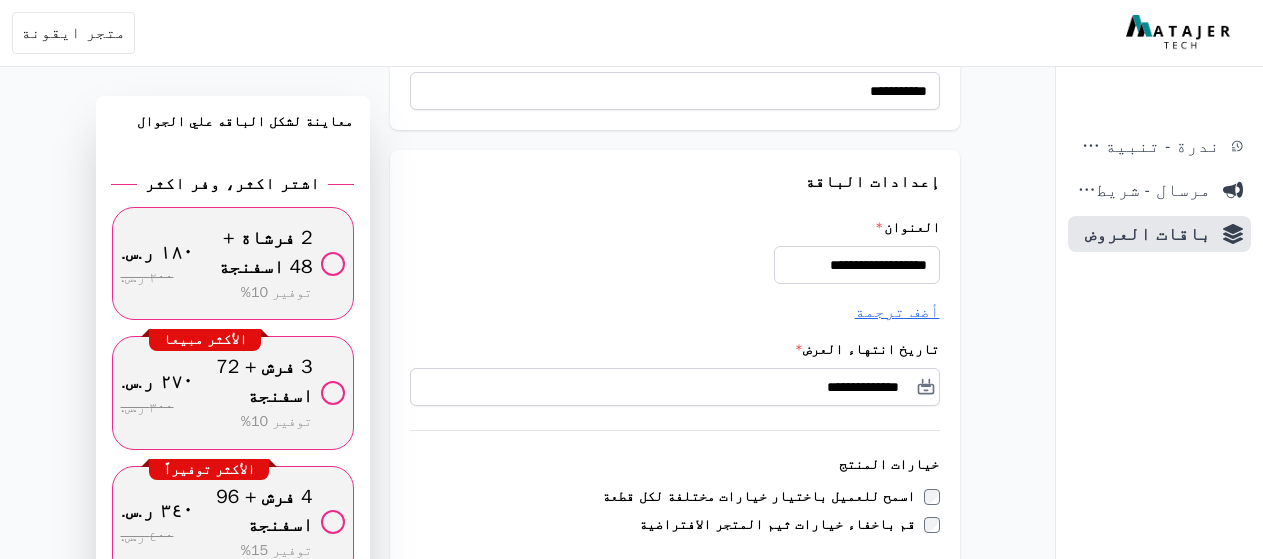 scroll, scrollTop: 300, scrollLeft: 0, axis: vertical 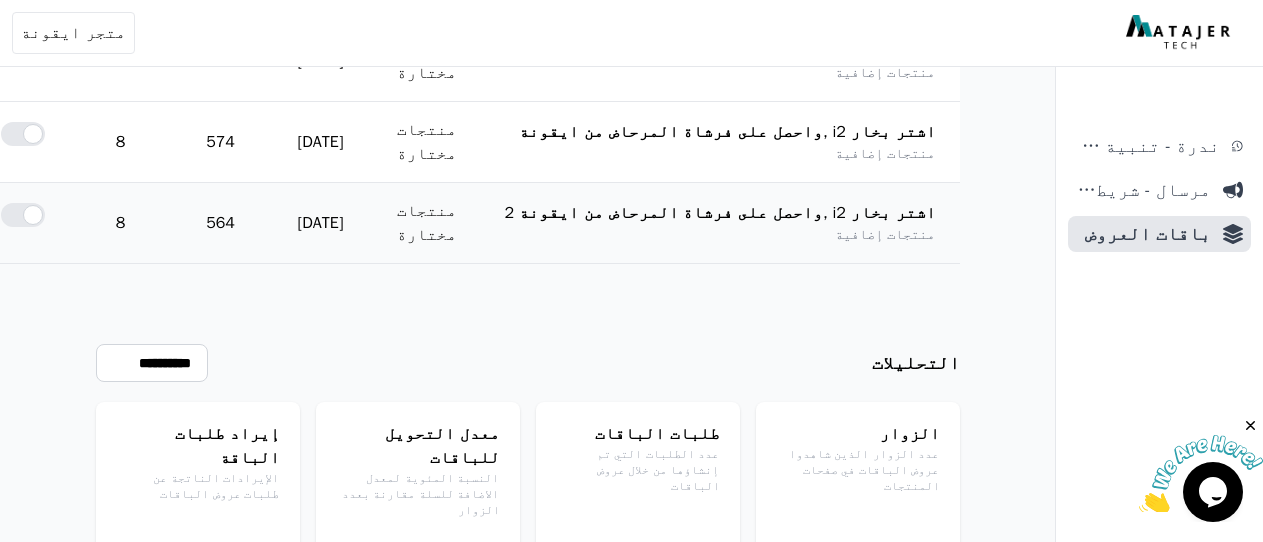 click on "تعديل" at bounding box center [-52, 215] 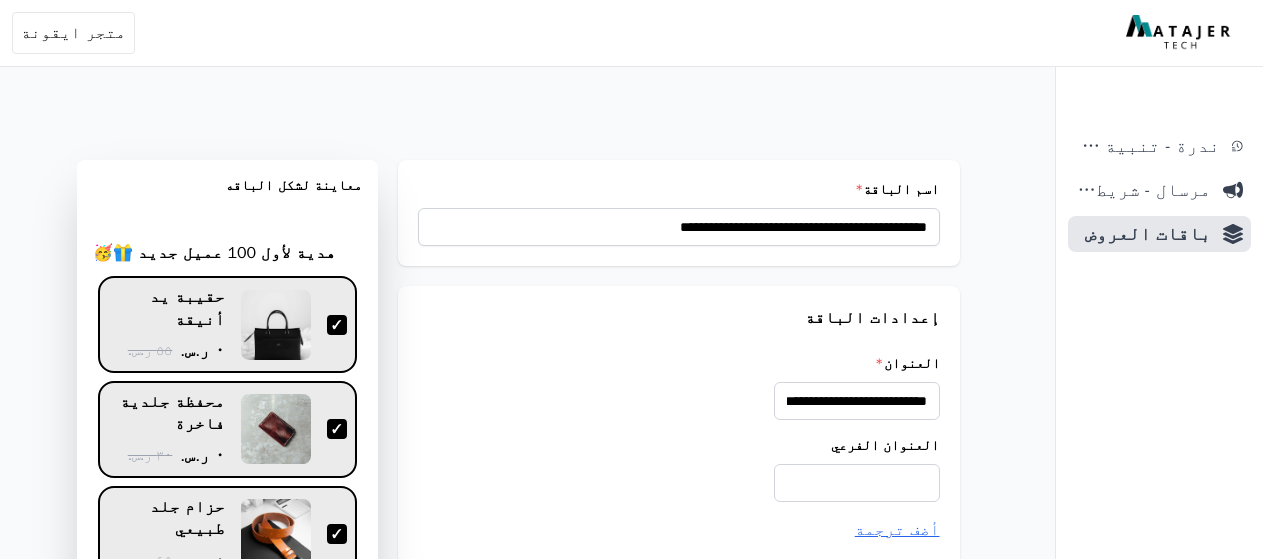 scroll, scrollTop: 0, scrollLeft: 0, axis: both 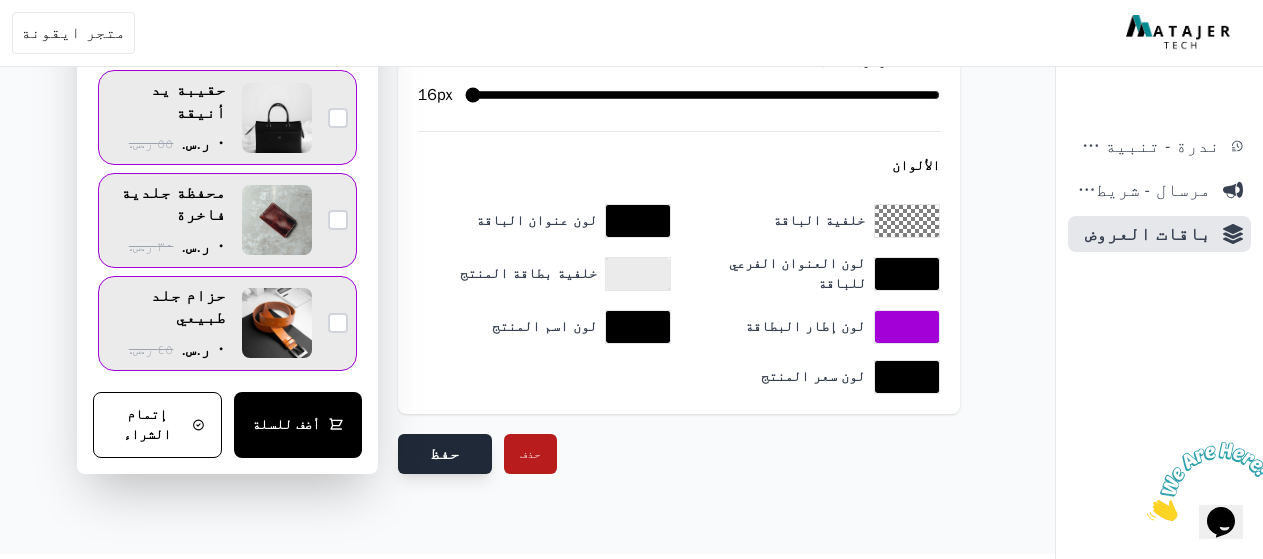 click on "حفظ" at bounding box center (445, 454) 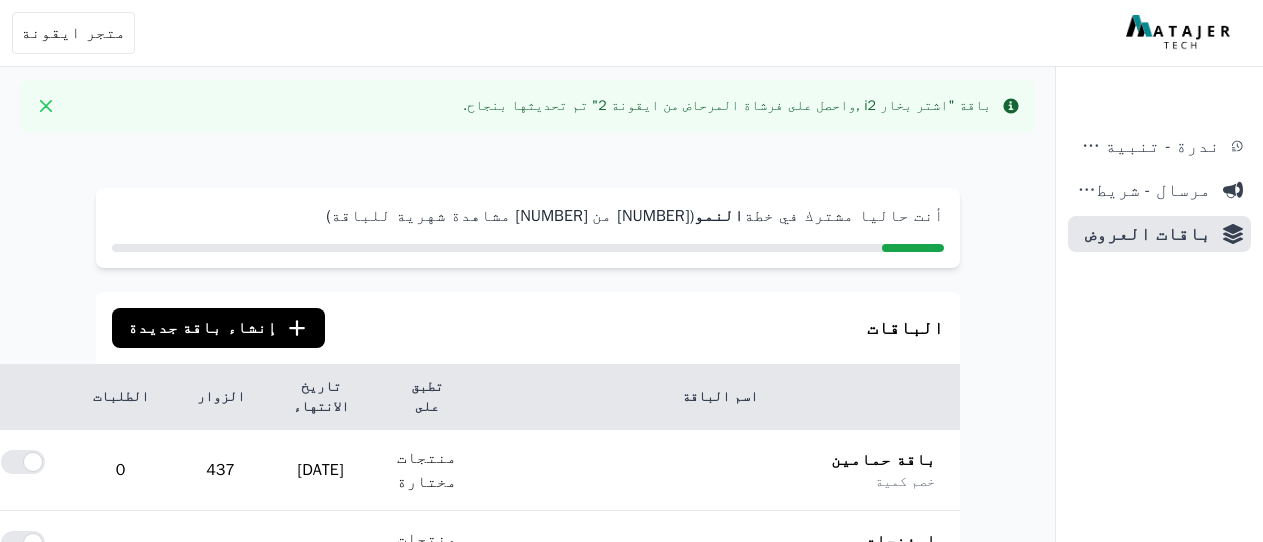 scroll, scrollTop: 0, scrollLeft: 0, axis: both 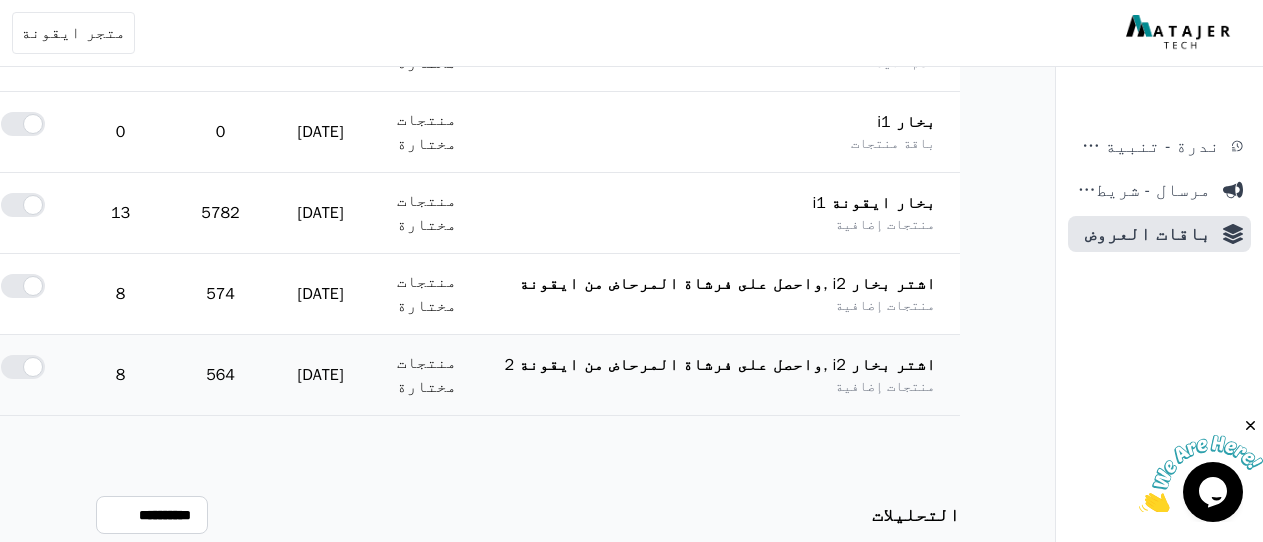 click on "تعديل" at bounding box center [-52, 367] 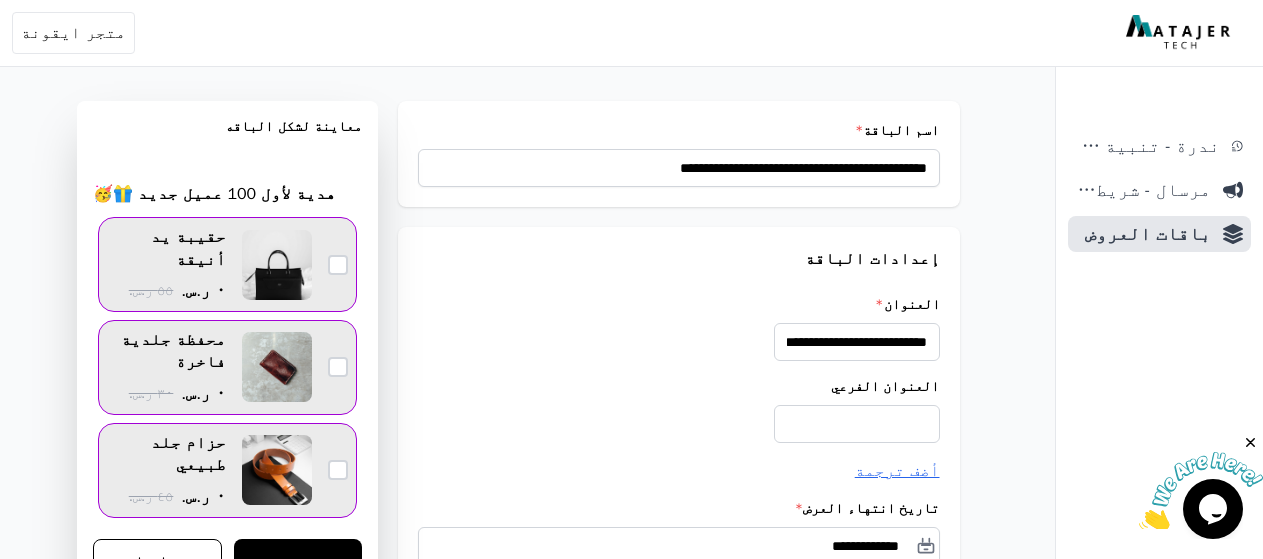 scroll, scrollTop: 500, scrollLeft: 0, axis: vertical 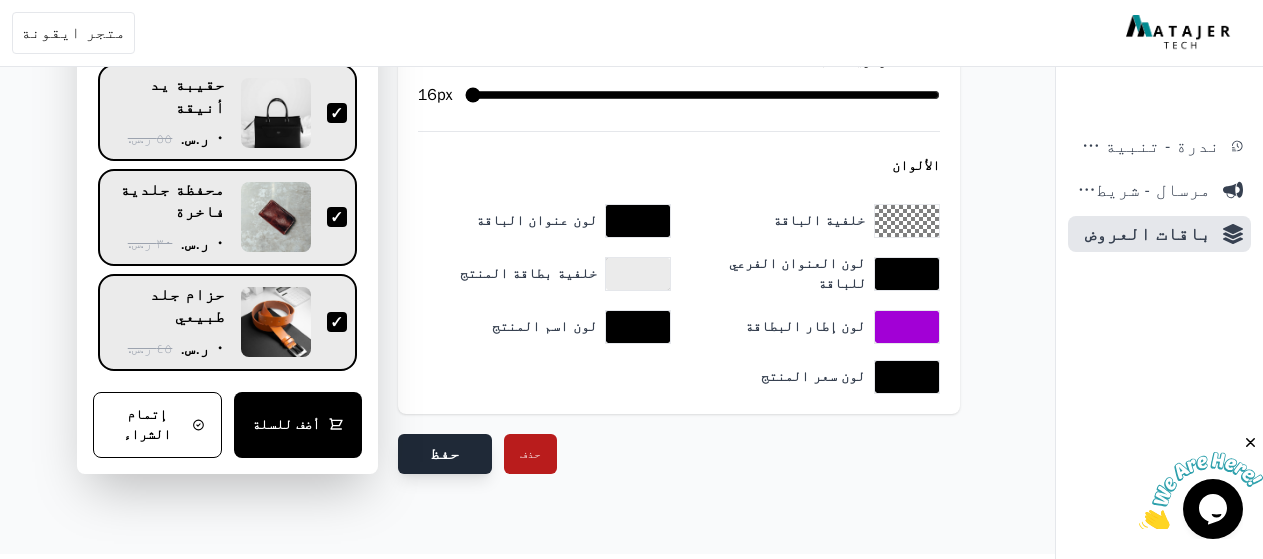 click on "حفظ" at bounding box center [445, 454] 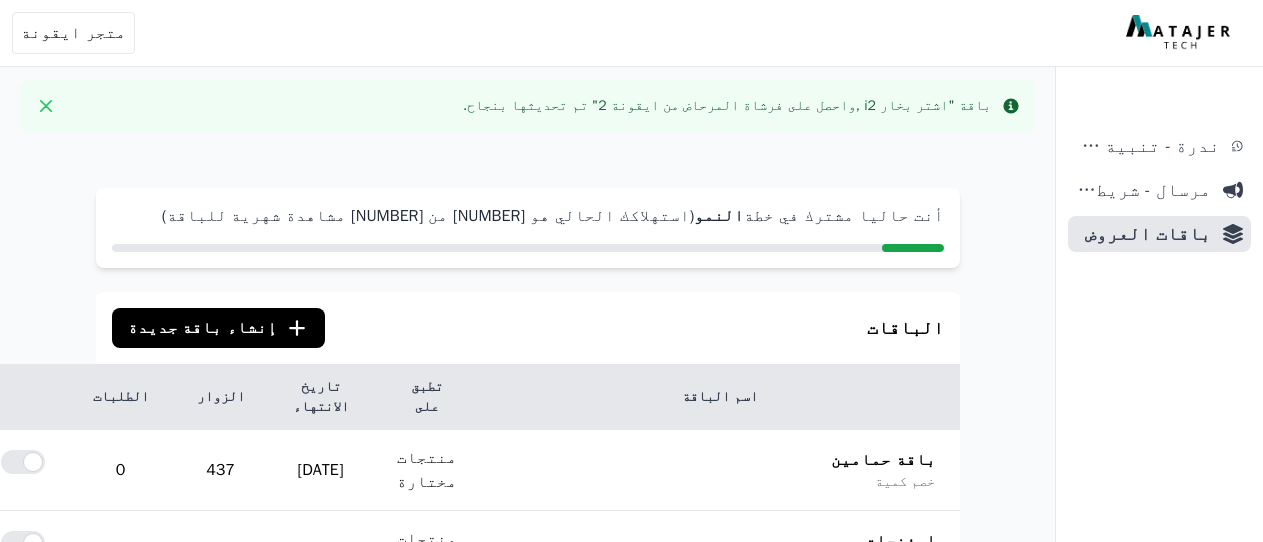 scroll, scrollTop: 0, scrollLeft: 0, axis: both 